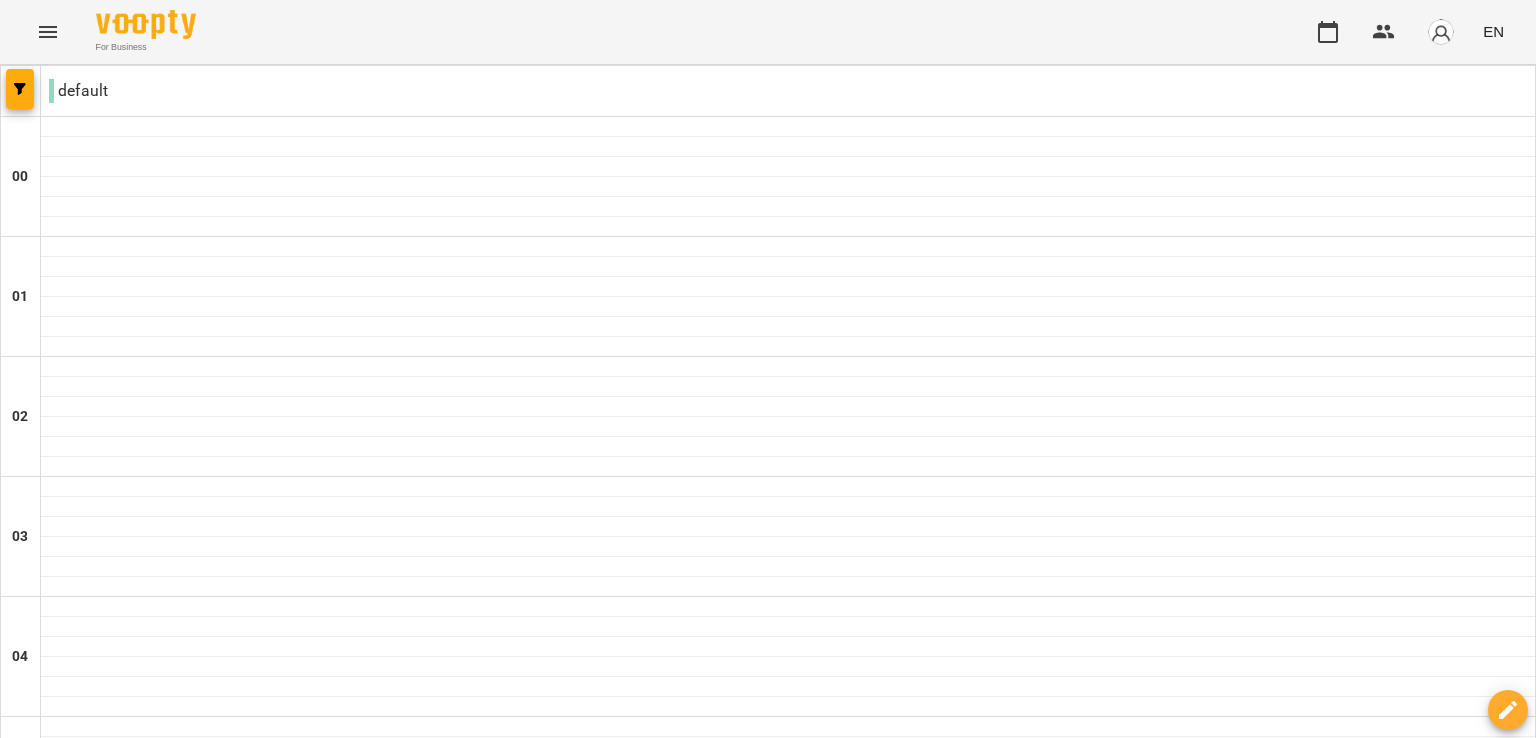 scroll, scrollTop: 0, scrollLeft: 0, axis: both 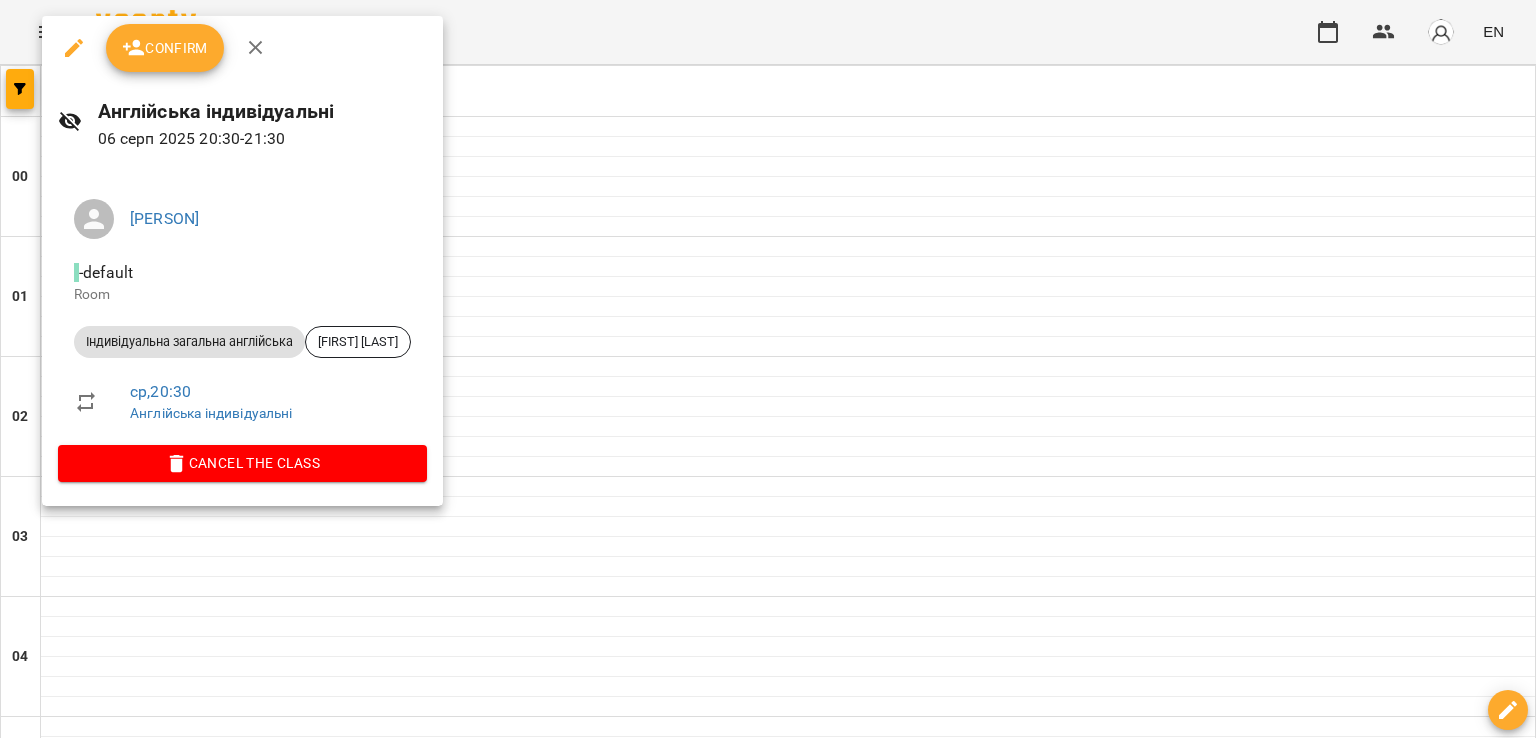 click on "Confirm" at bounding box center [165, 48] 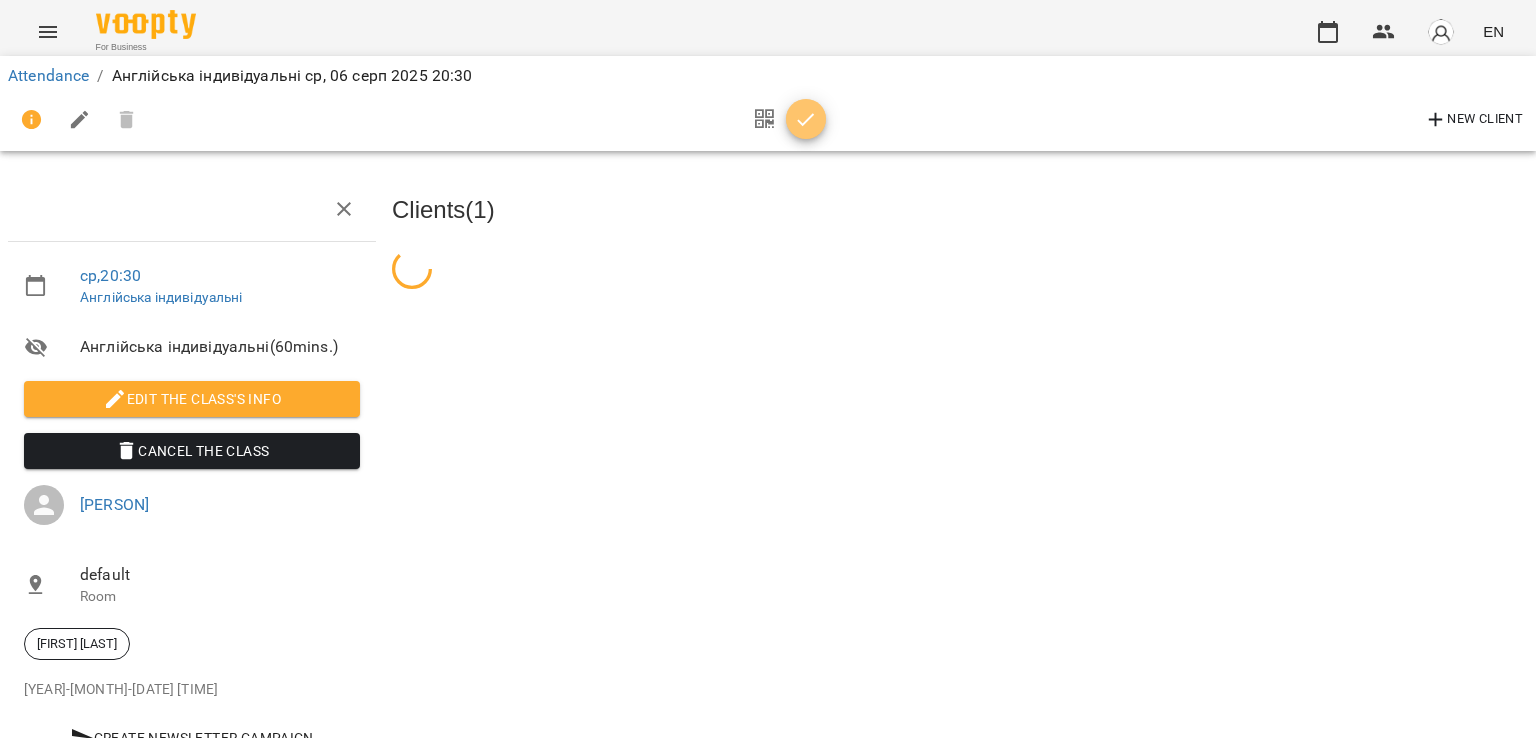 click 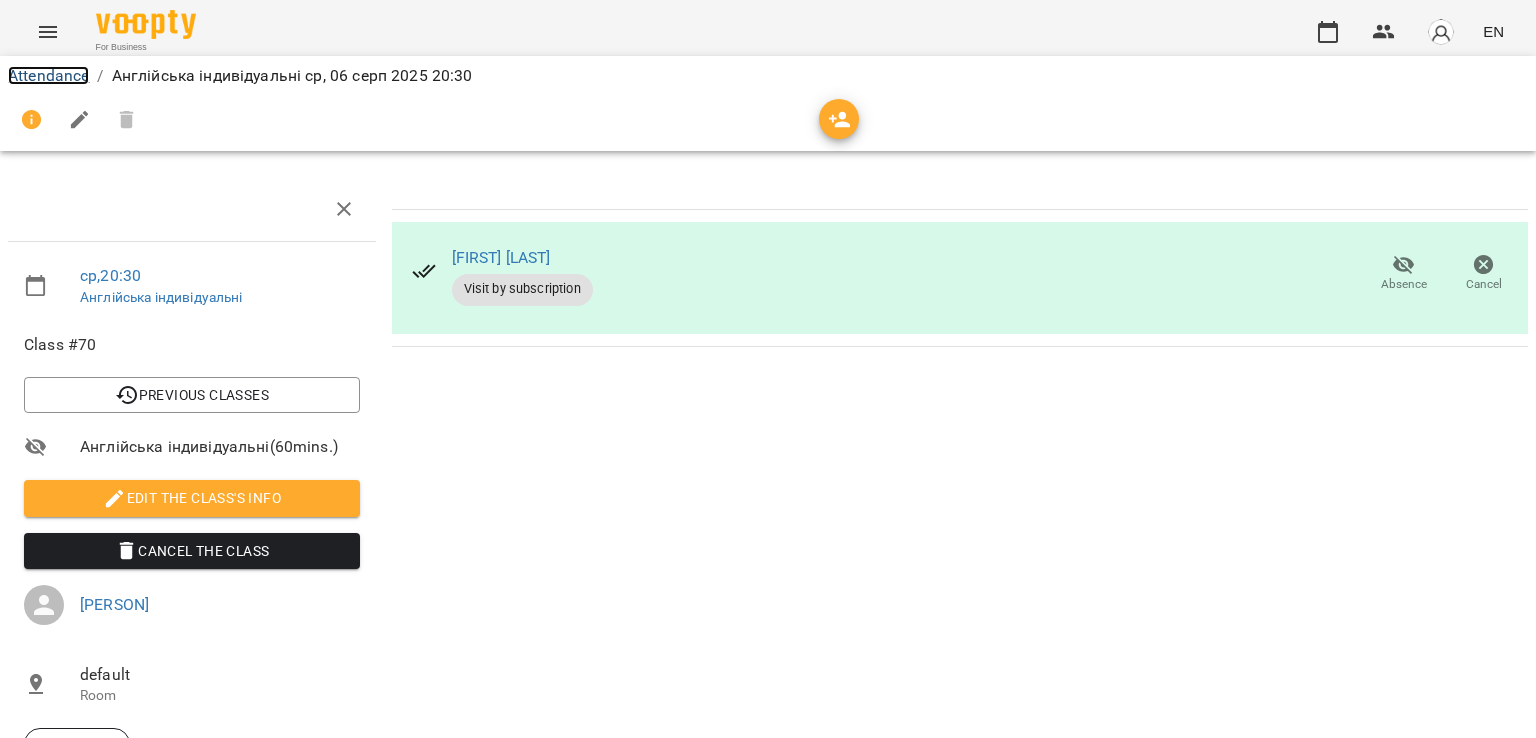 click on "Attendance" at bounding box center (48, 75) 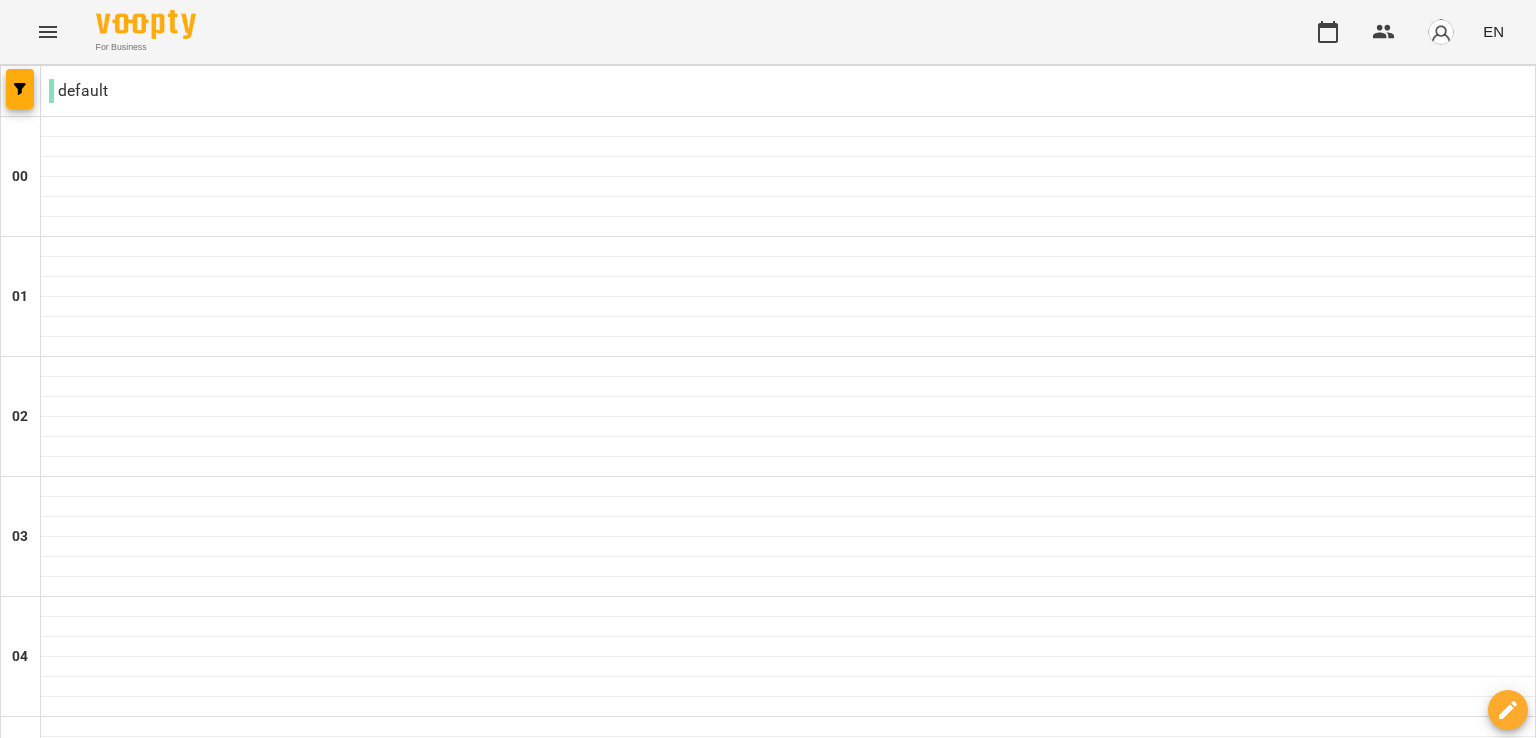 scroll, scrollTop: 1792, scrollLeft: 0, axis: vertical 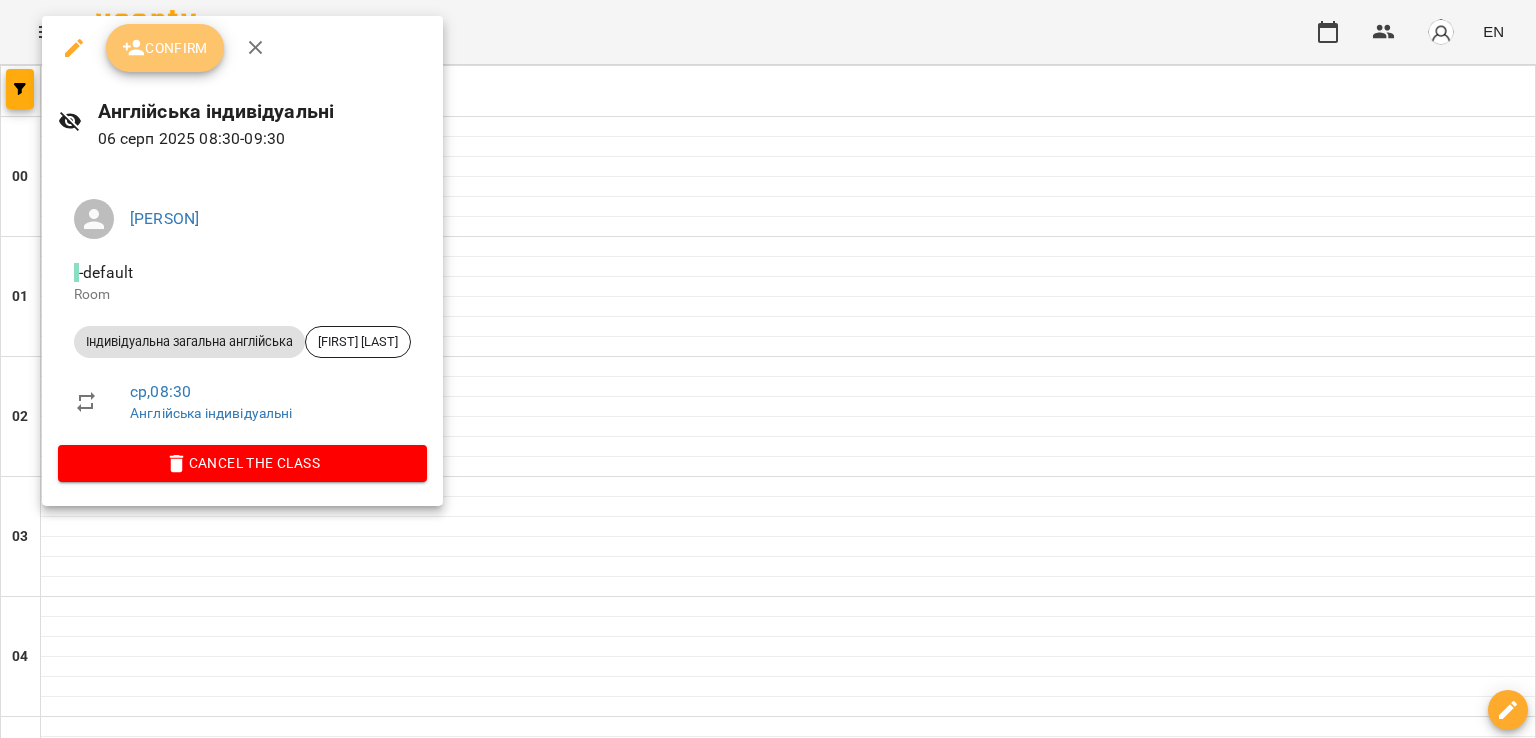 click 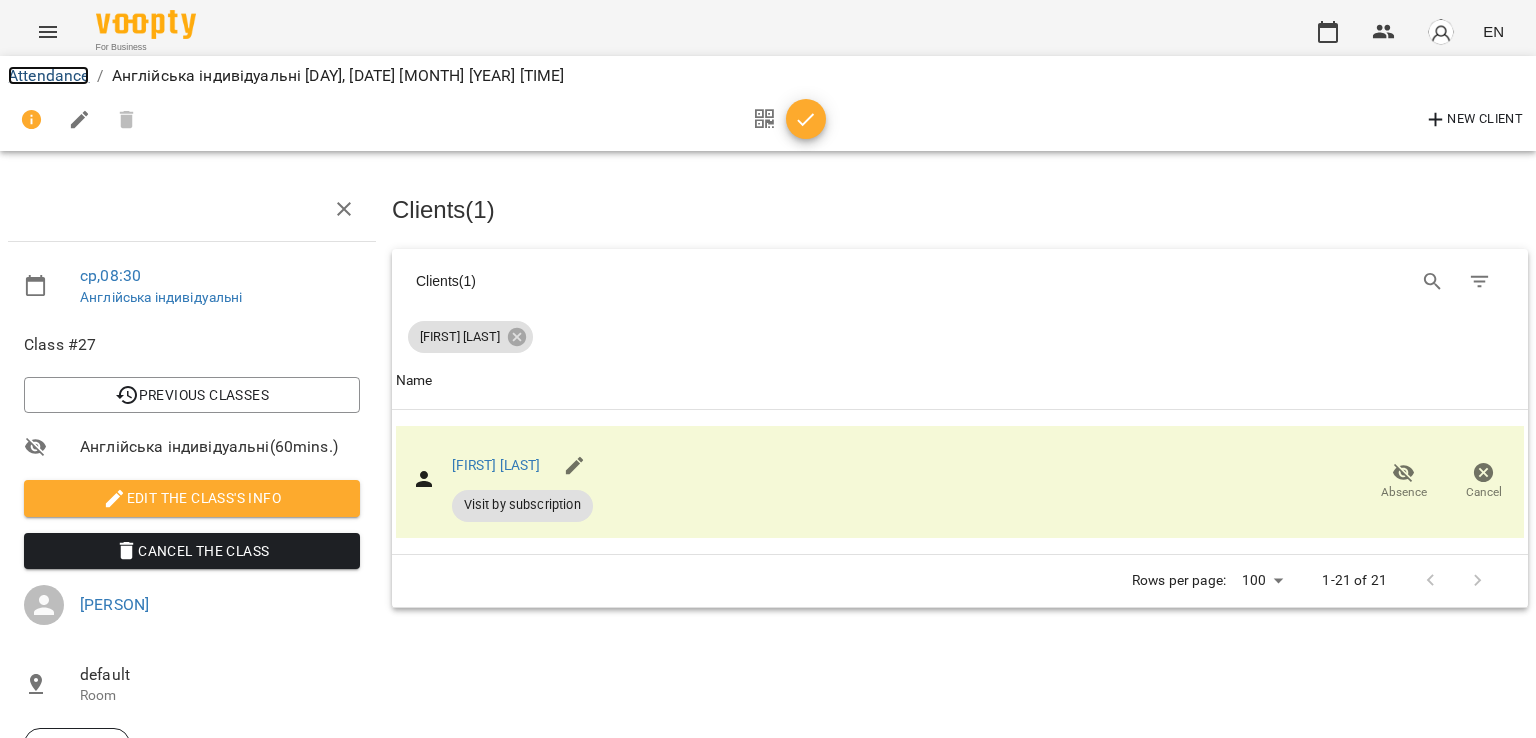 click on "Attendance" at bounding box center [48, 75] 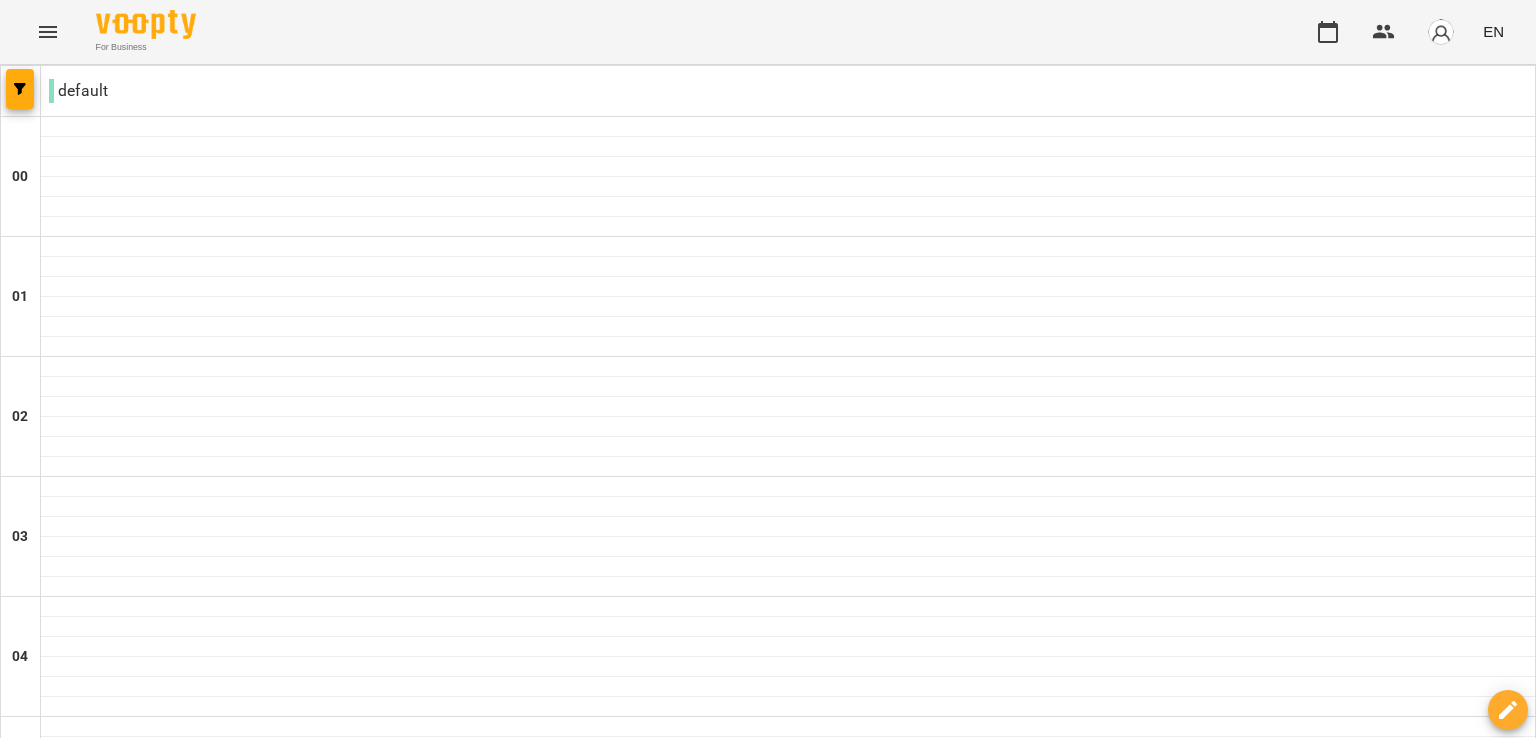 click on "Thu" at bounding box center (861, 2903) 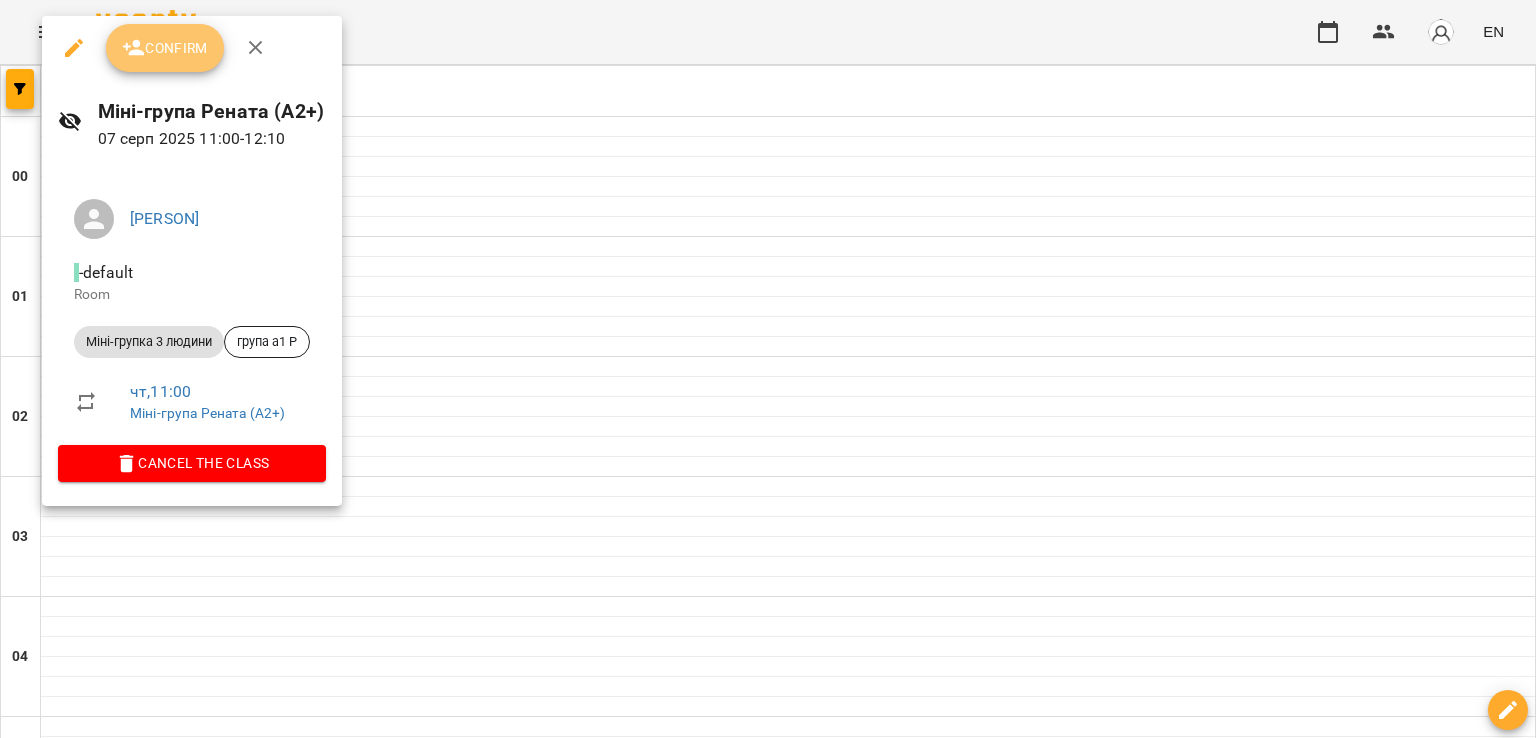 click on "Confirm" at bounding box center (165, 48) 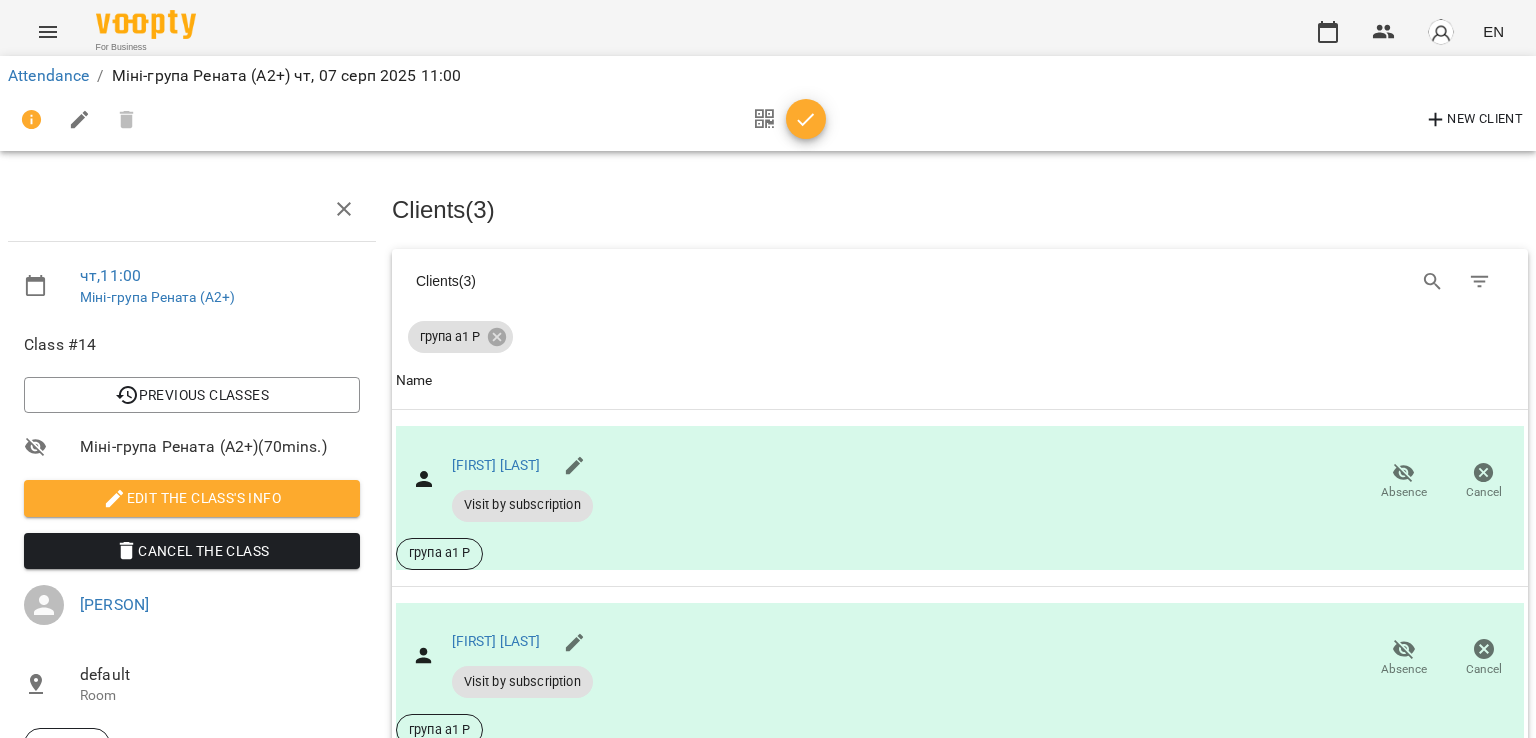 drag, startPoint x: 825, startPoint y: 122, endPoint x: 806, endPoint y: 119, distance: 19.235384 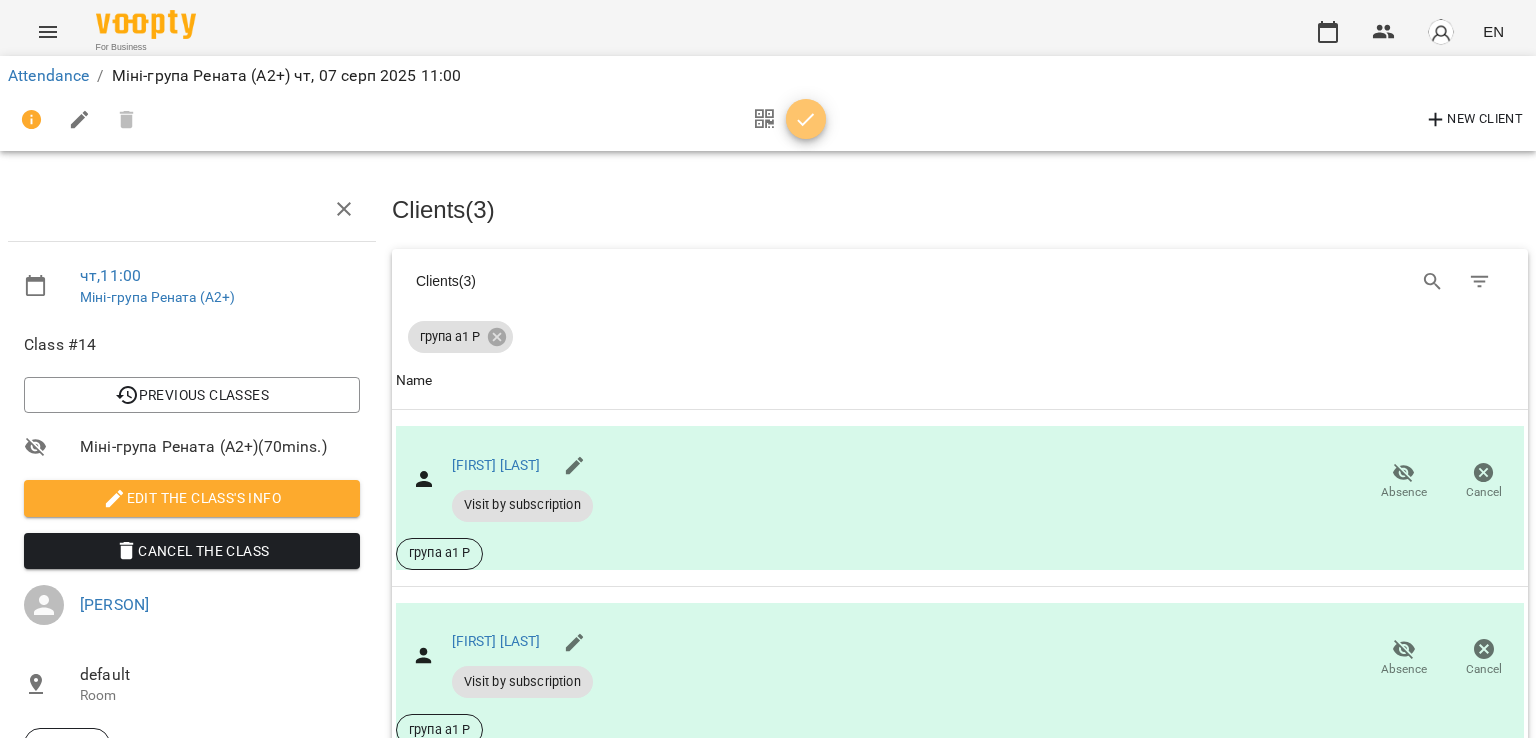 click 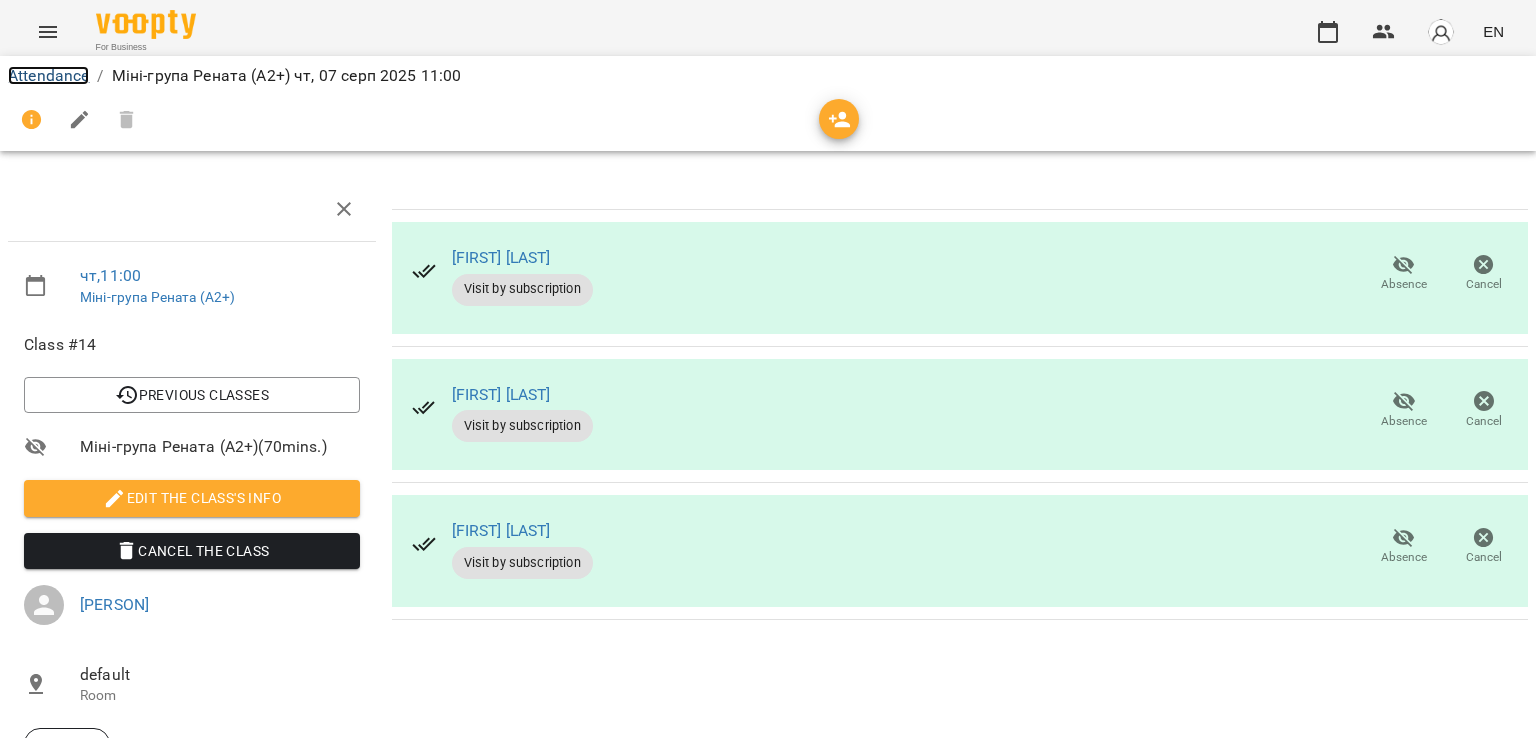 click on "Attendance" at bounding box center [48, 75] 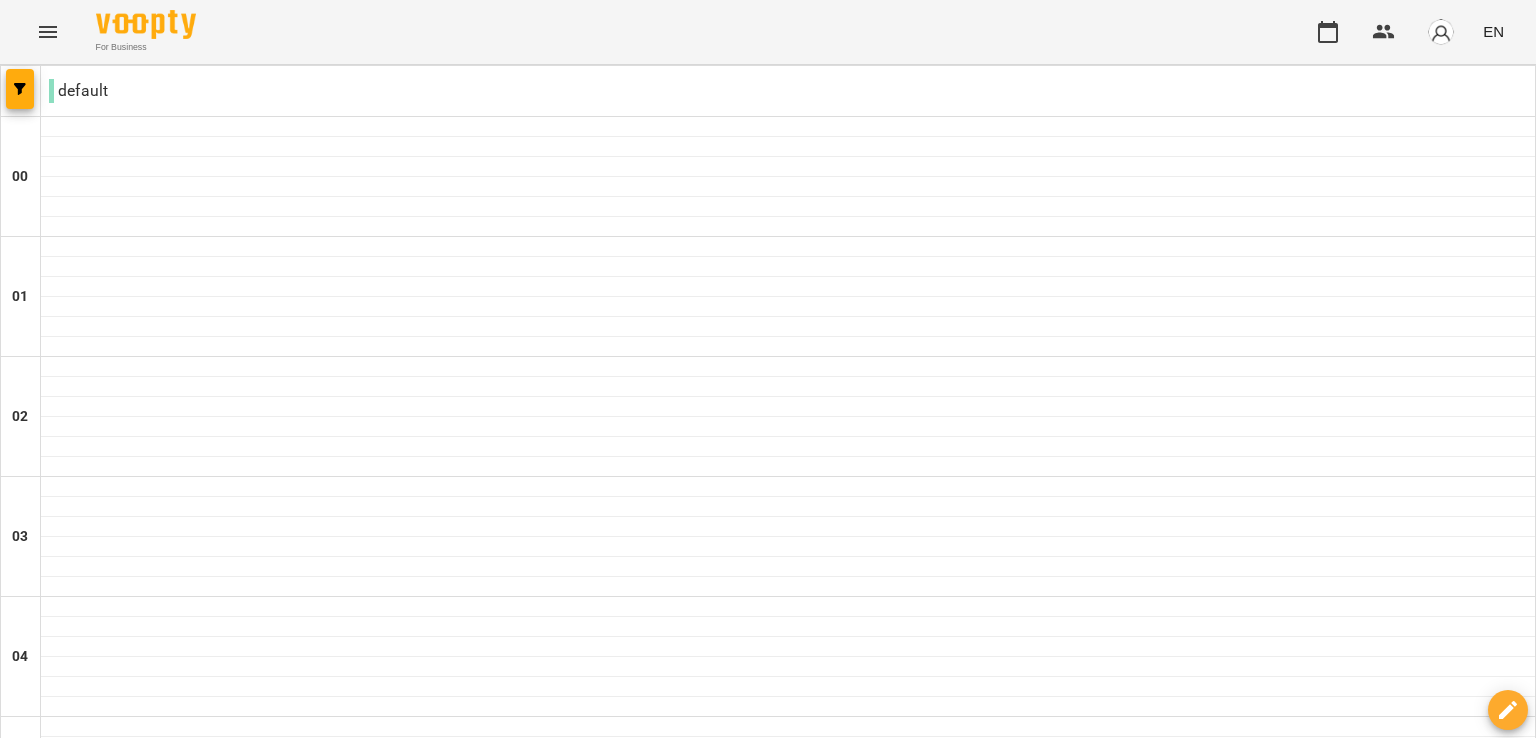 scroll, scrollTop: 1360, scrollLeft: 0, axis: vertical 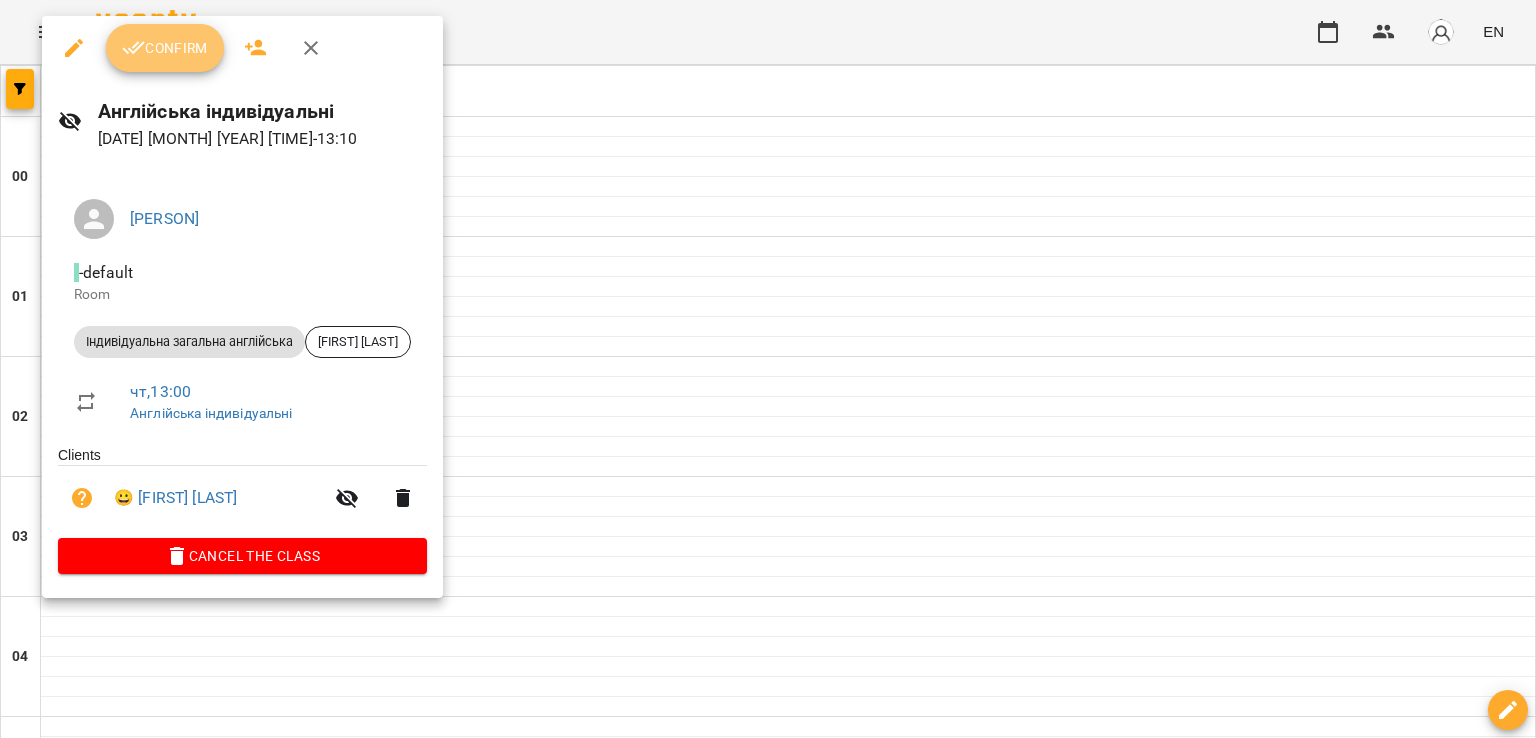 click on "Confirm" at bounding box center (165, 48) 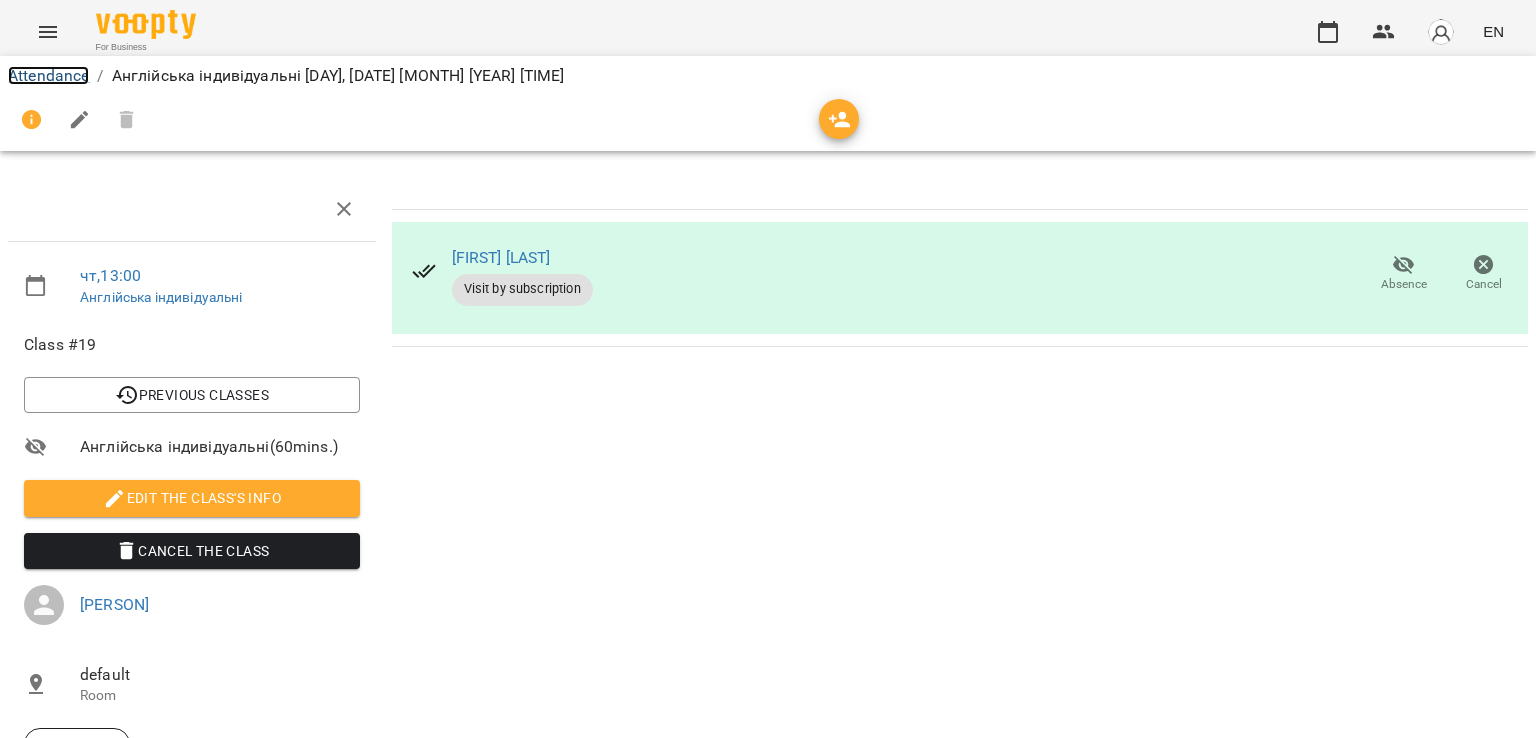 click on "Attendance" at bounding box center [48, 75] 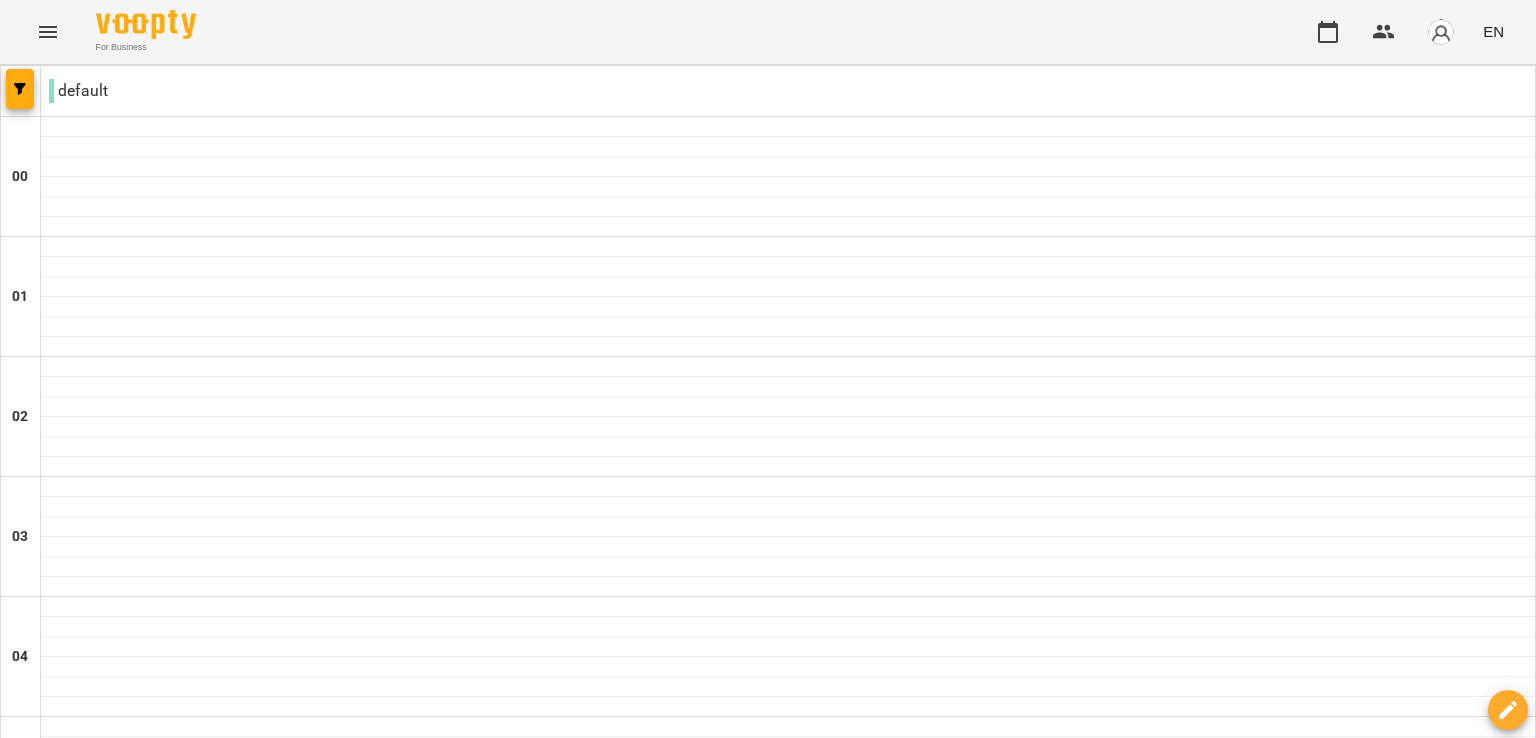 scroll, scrollTop: 1896, scrollLeft: 0, axis: vertical 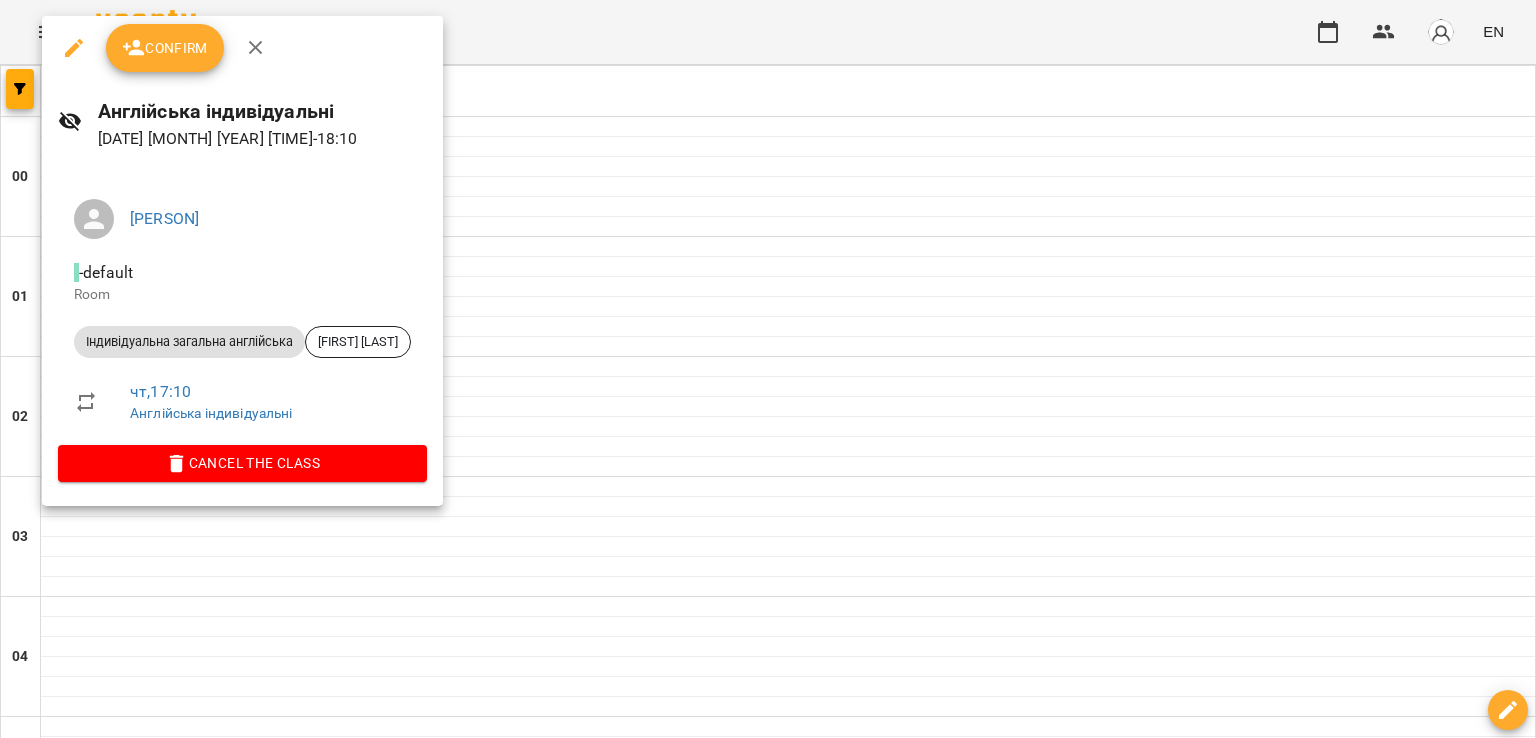 click on "Confirm" at bounding box center (165, 48) 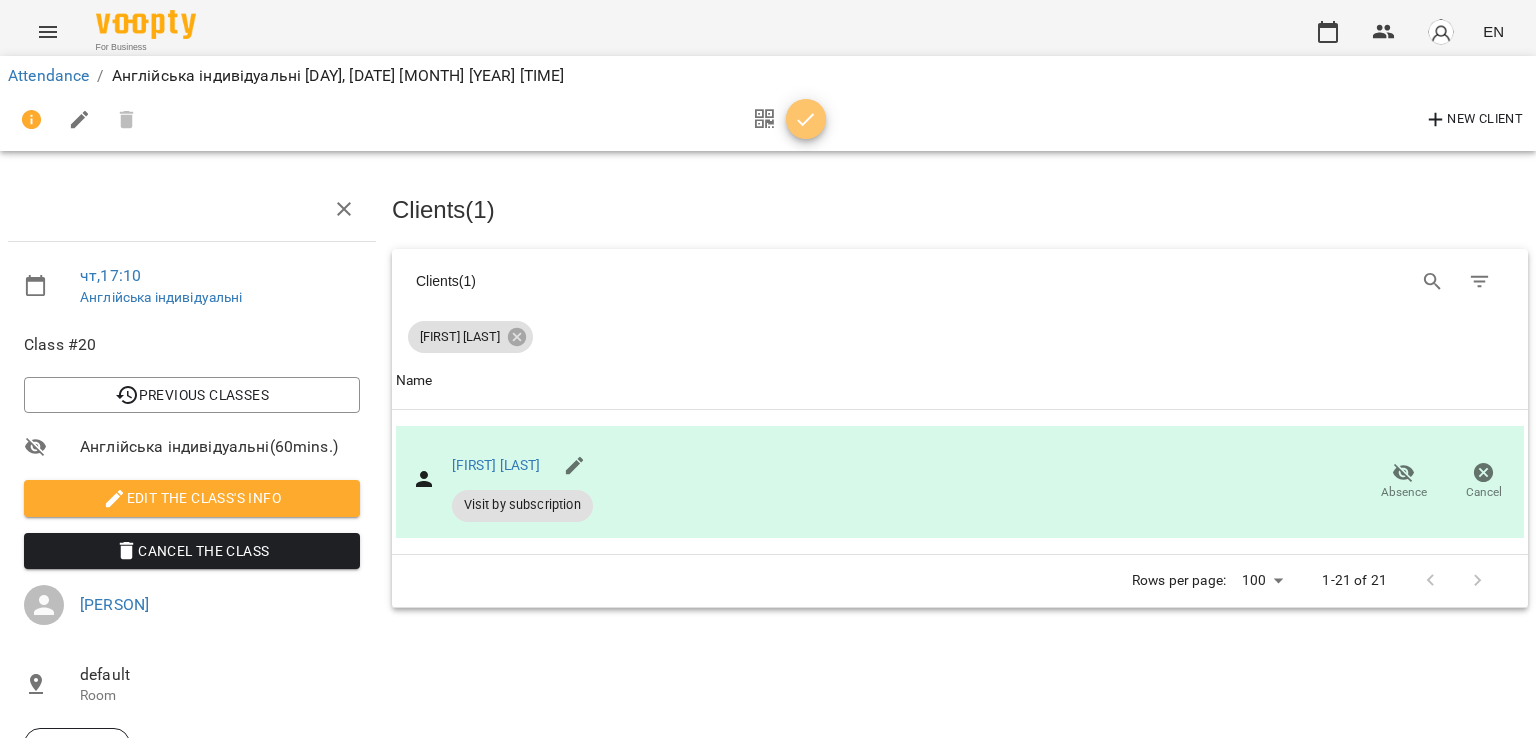 click 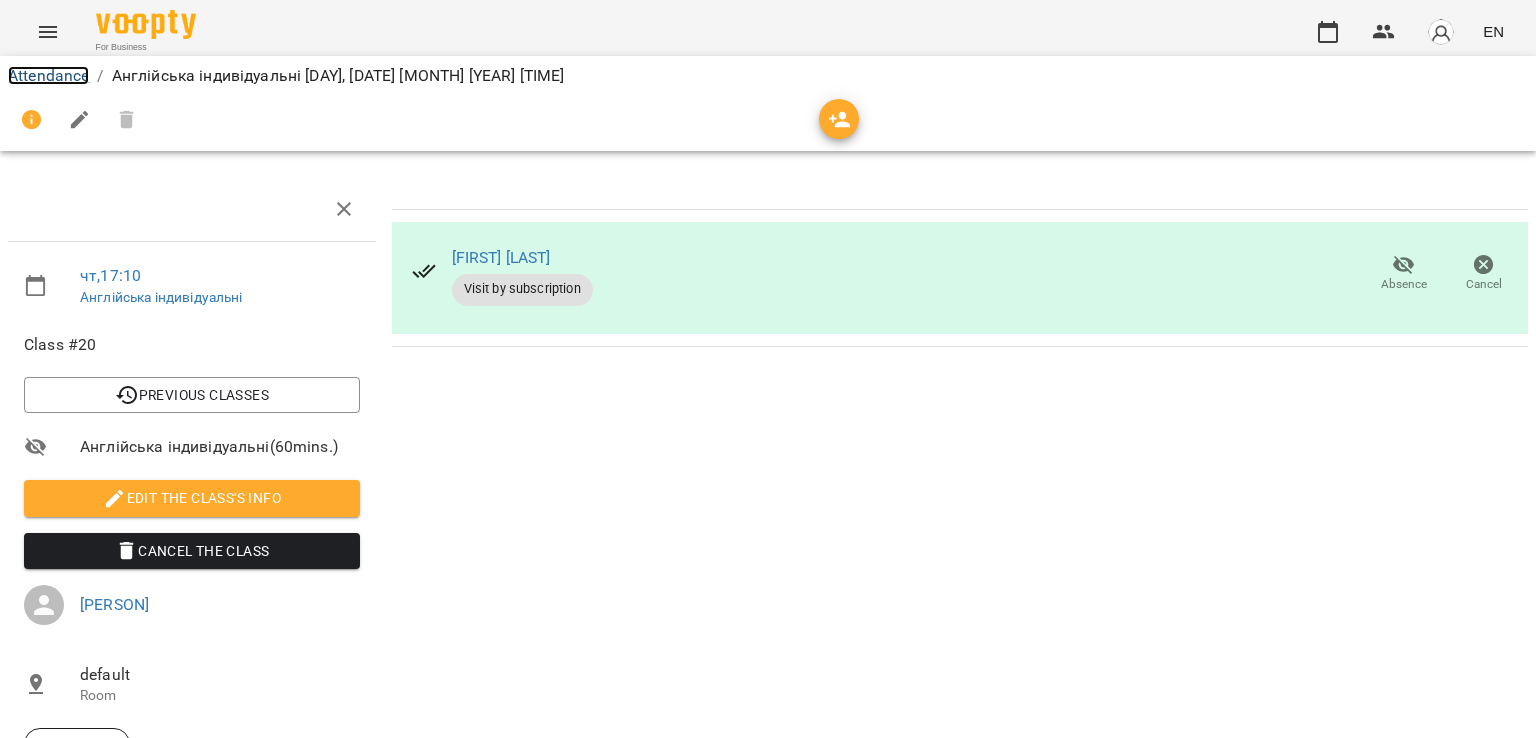 click on "Attendance" at bounding box center (48, 75) 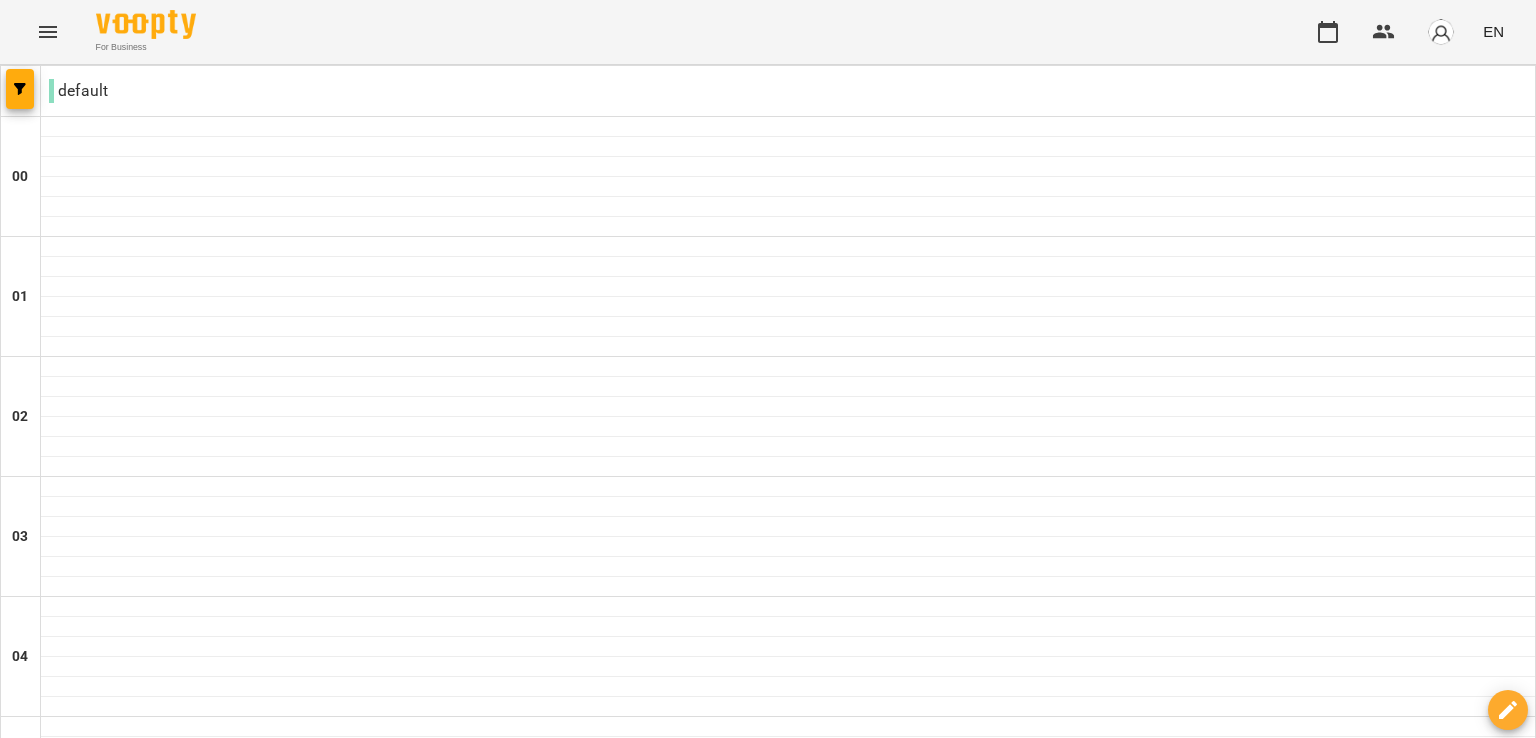 scroll, scrollTop: 1462, scrollLeft: 0, axis: vertical 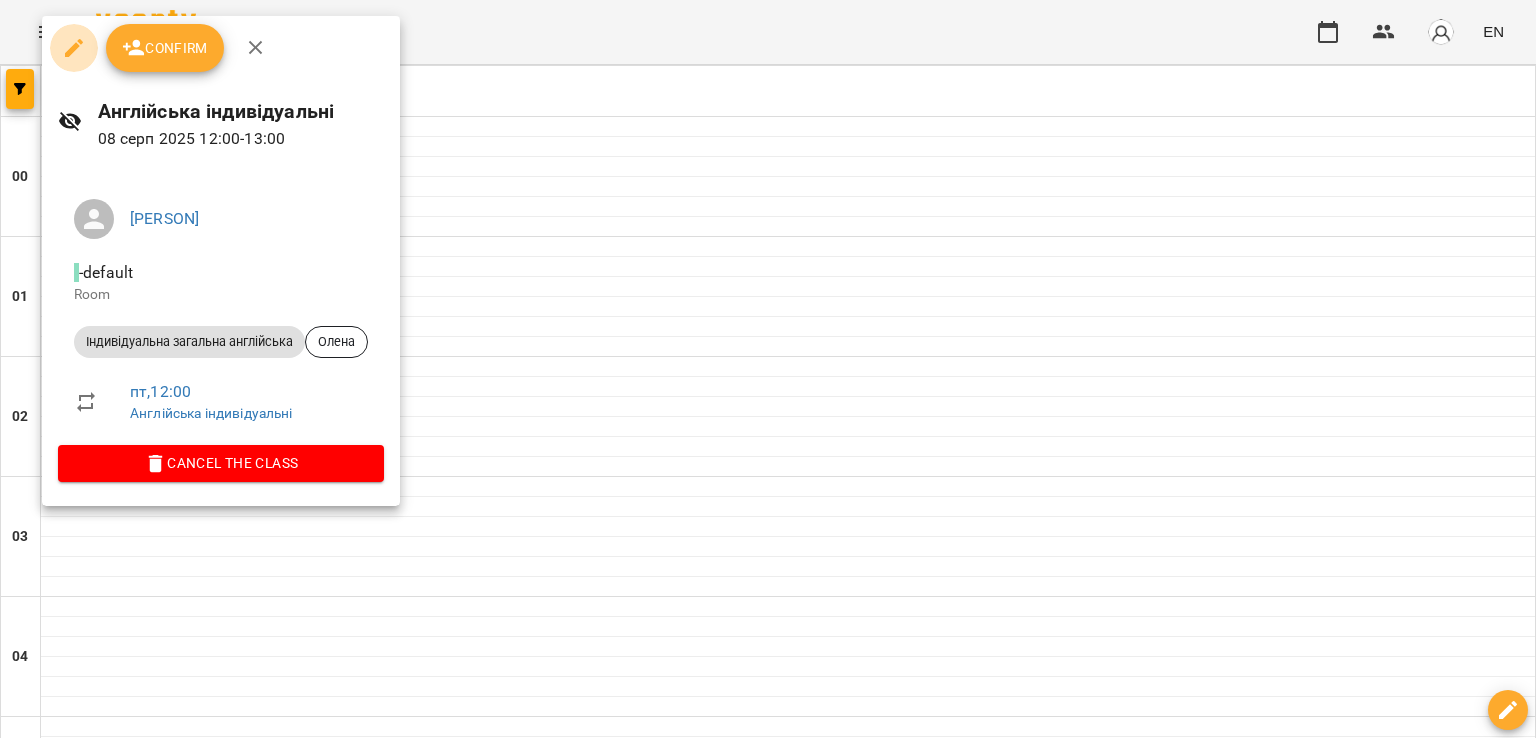 click 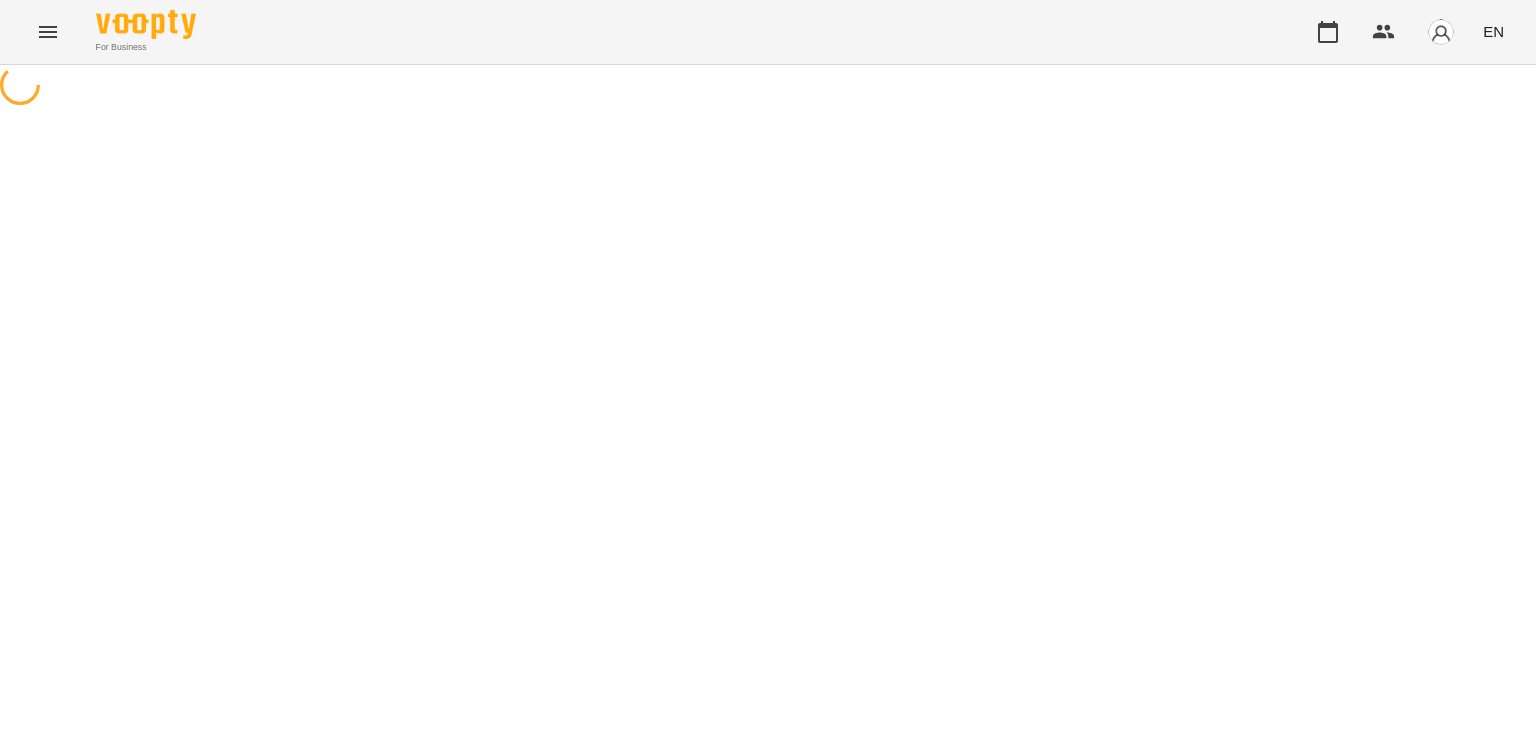 select on "**********" 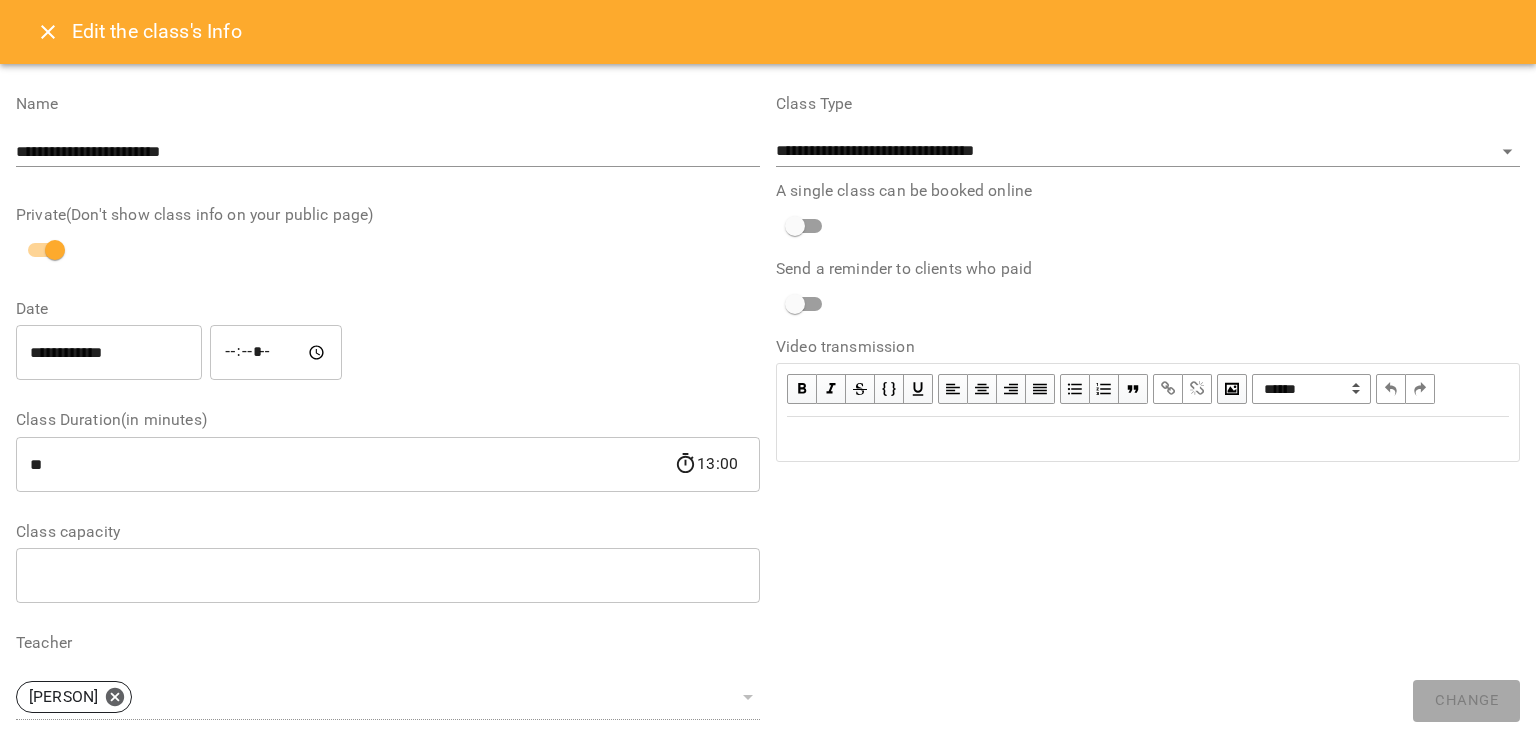 click on "*****" at bounding box center (276, 353) 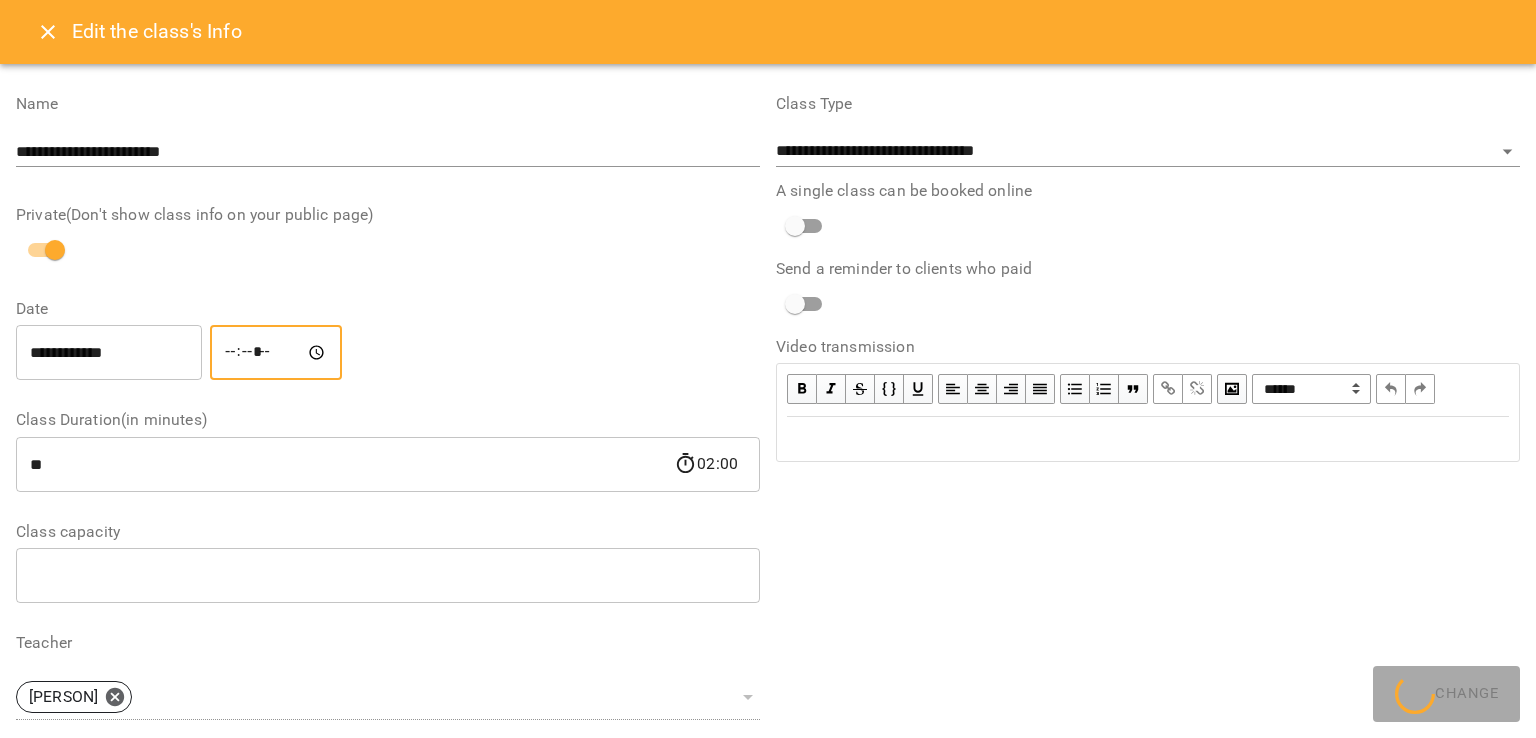 type on "*****" 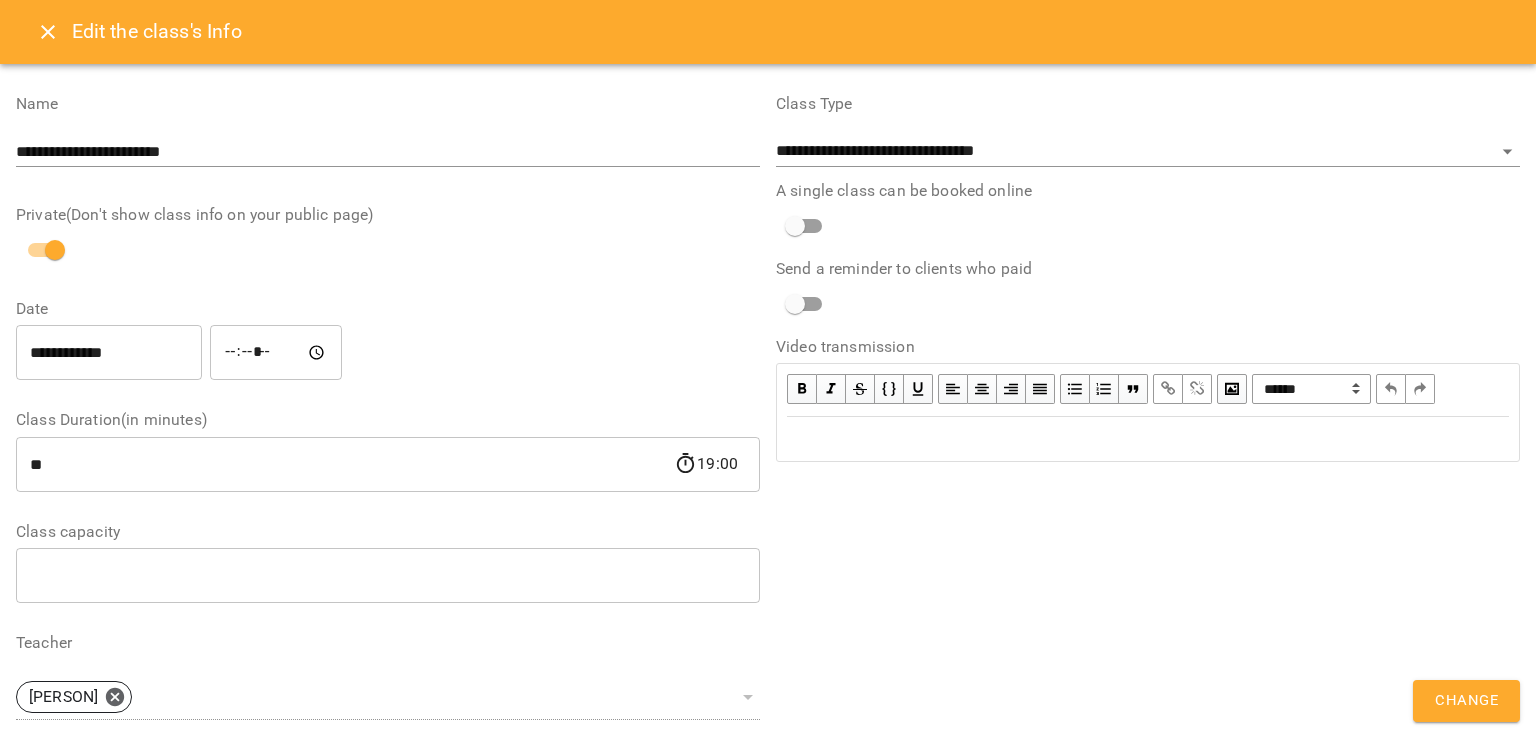 click on "**********" at bounding box center [1148, 614] 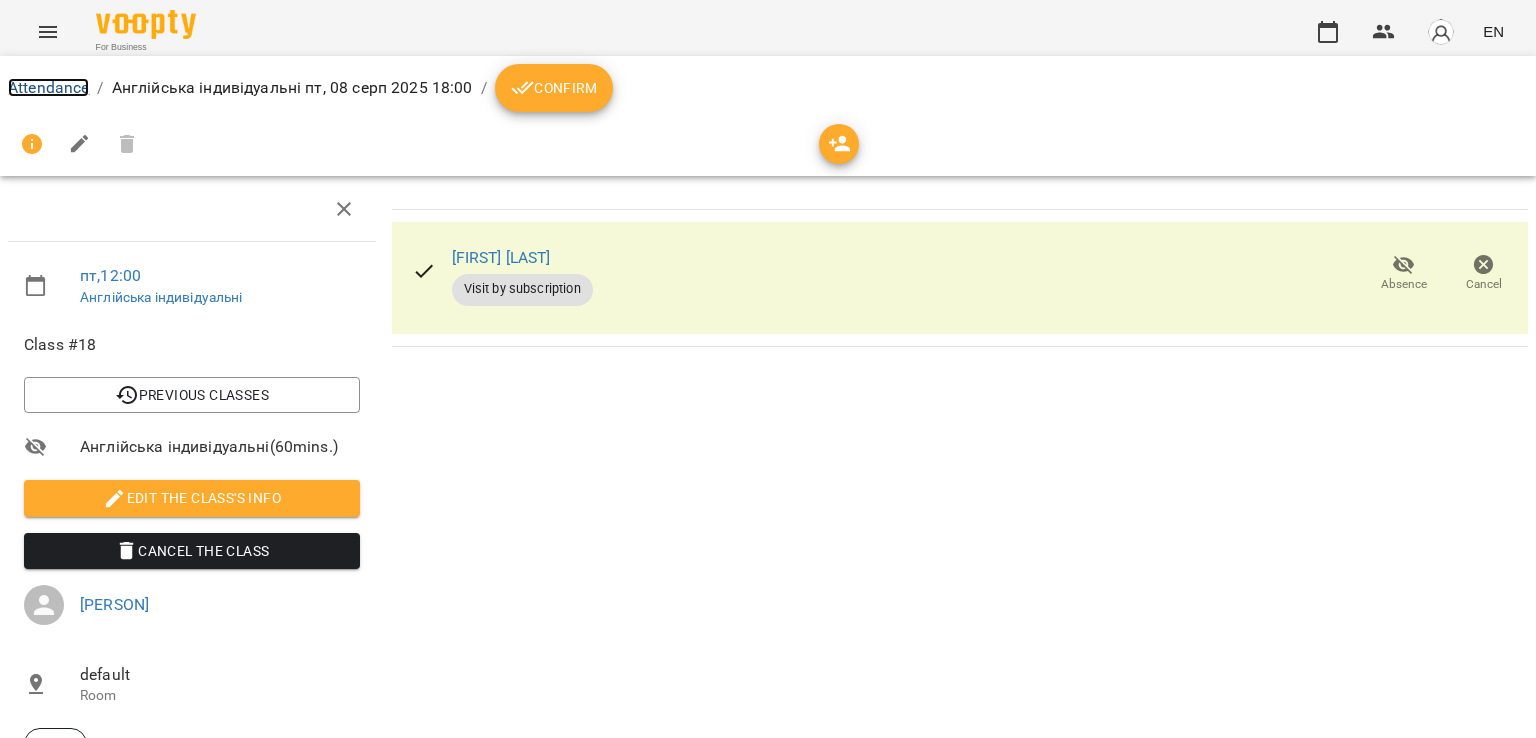 click on "Attendance" at bounding box center [48, 87] 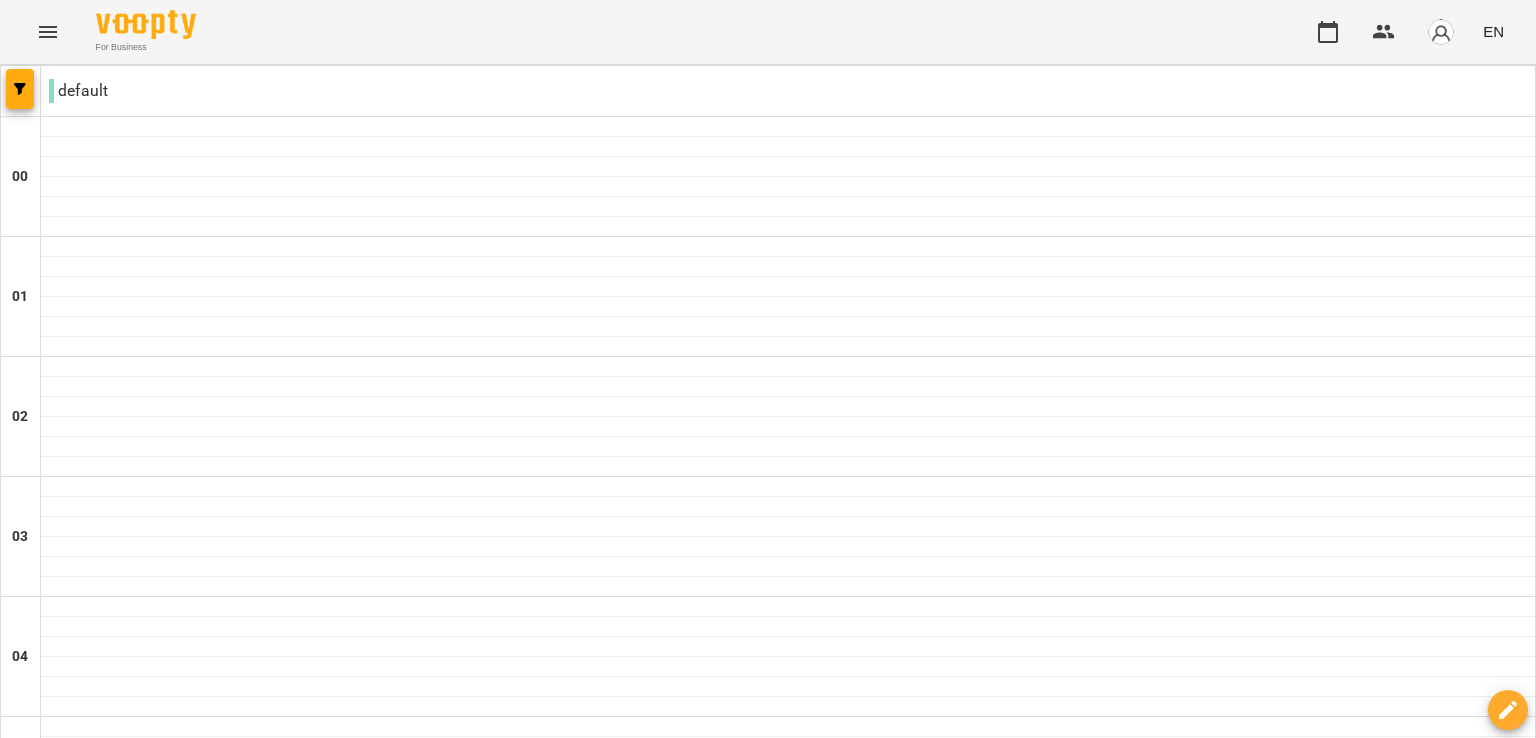scroll, scrollTop: 2248, scrollLeft: 0, axis: vertical 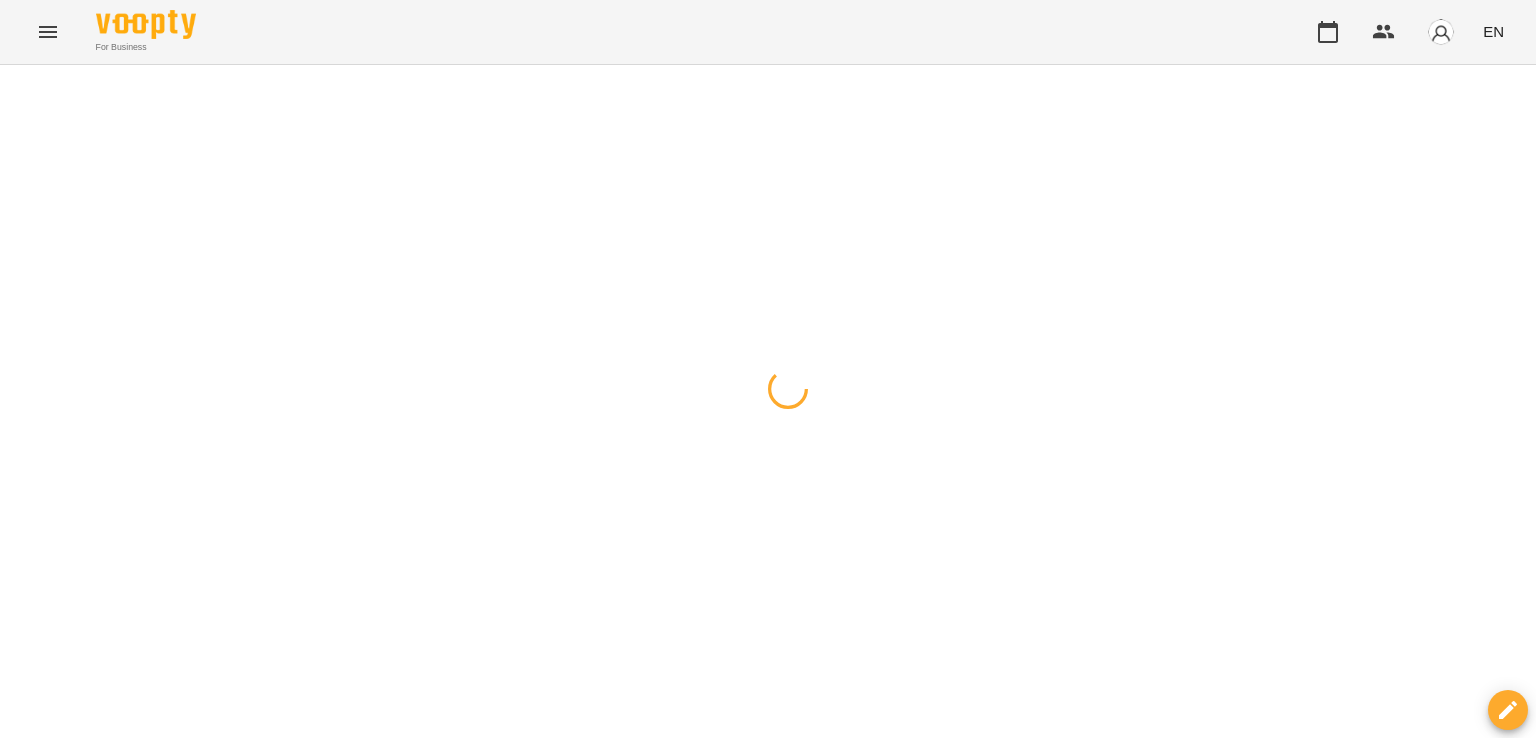 click at bounding box center (768, 65) 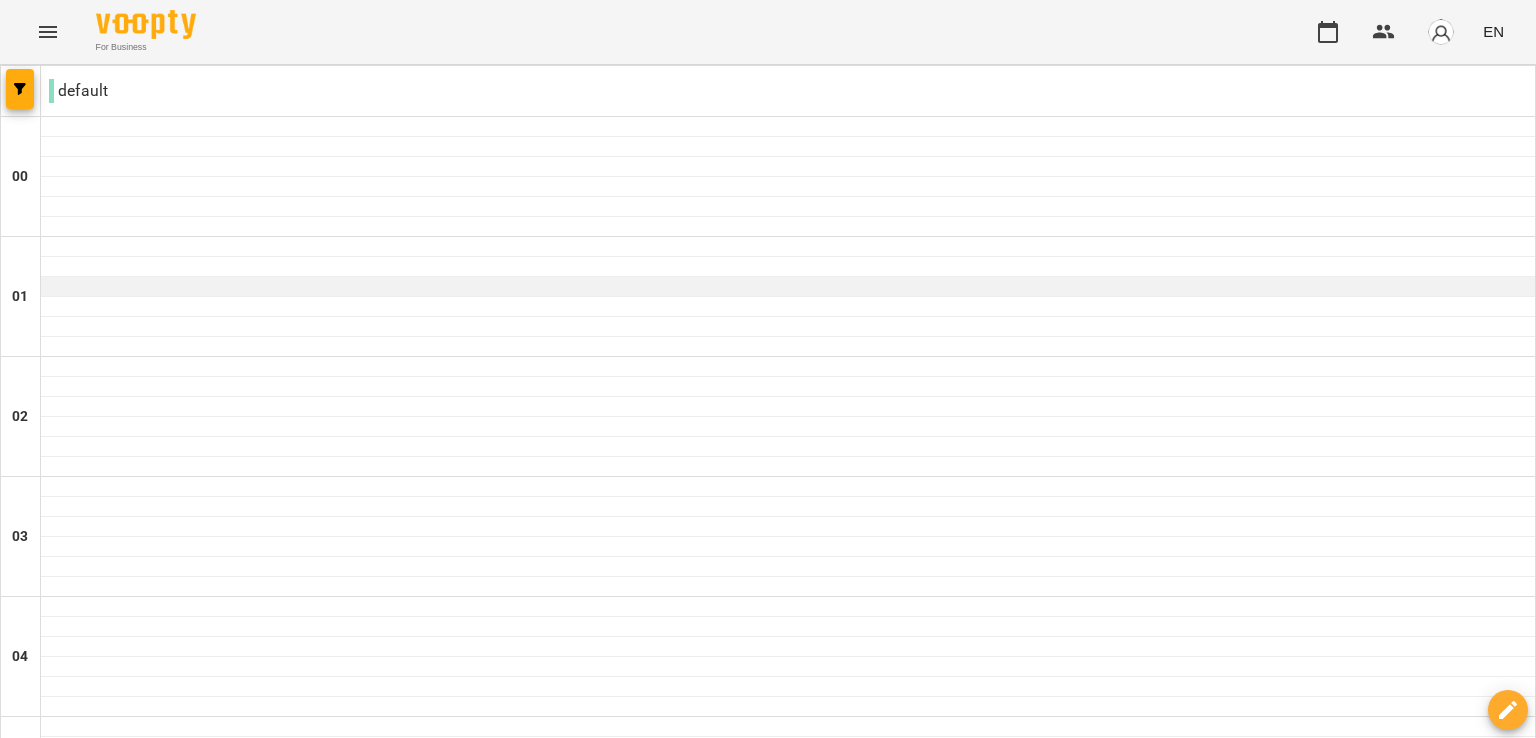 scroll, scrollTop: 2160, scrollLeft: 0, axis: vertical 